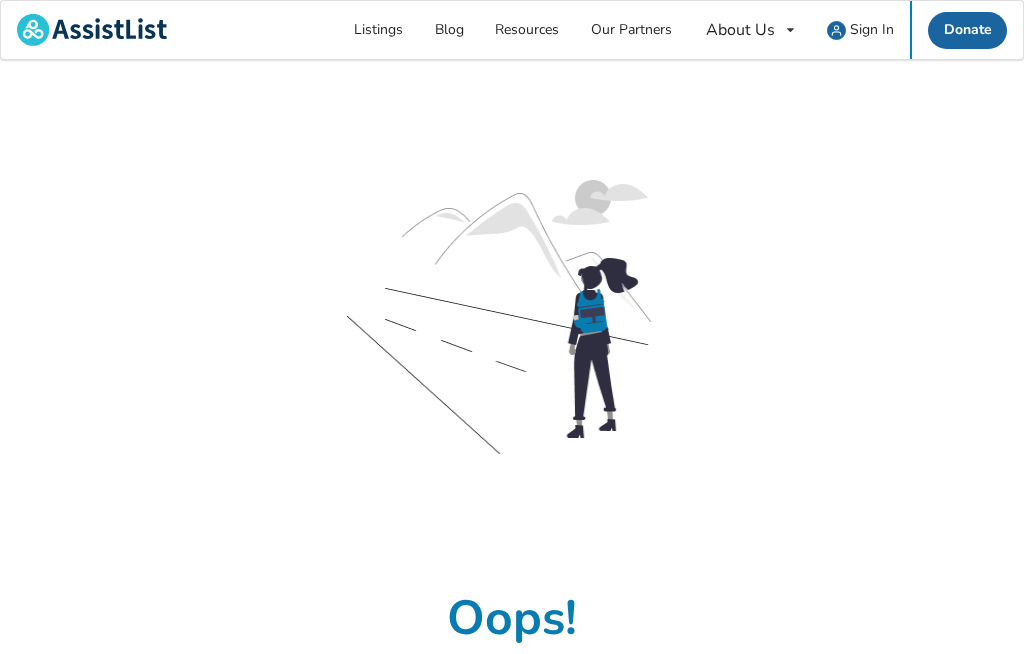scroll, scrollTop: 0, scrollLeft: 0, axis: both 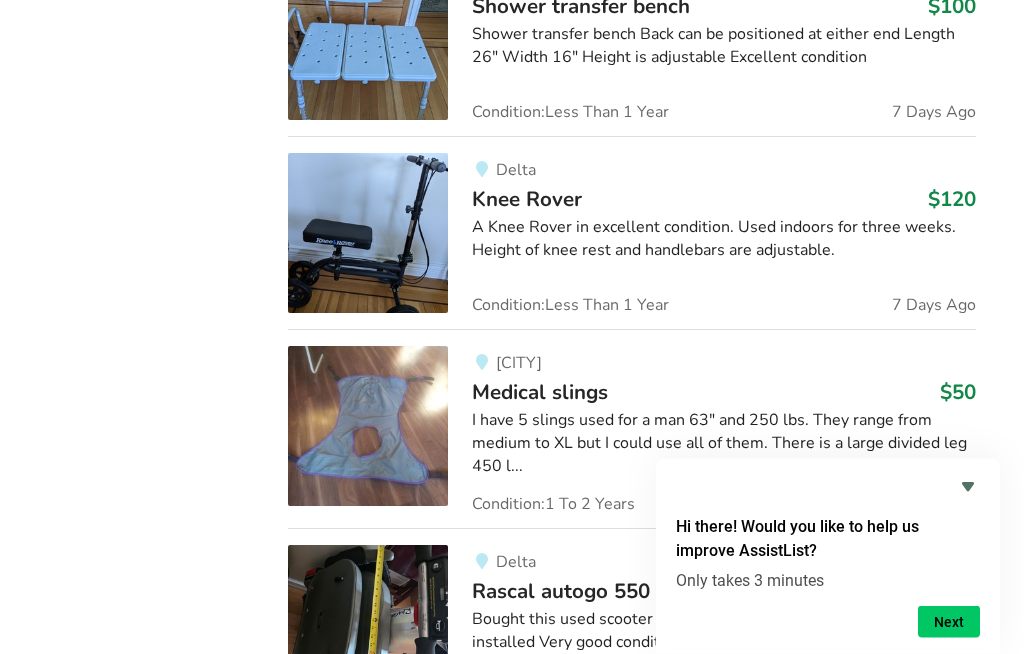 click 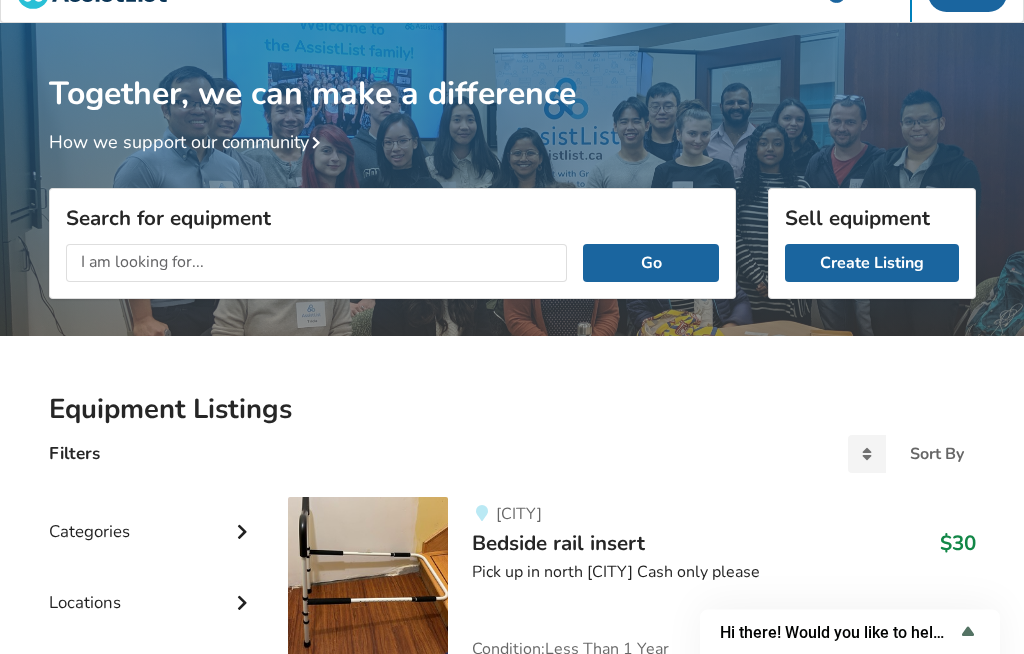 scroll, scrollTop: 0, scrollLeft: 0, axis: both 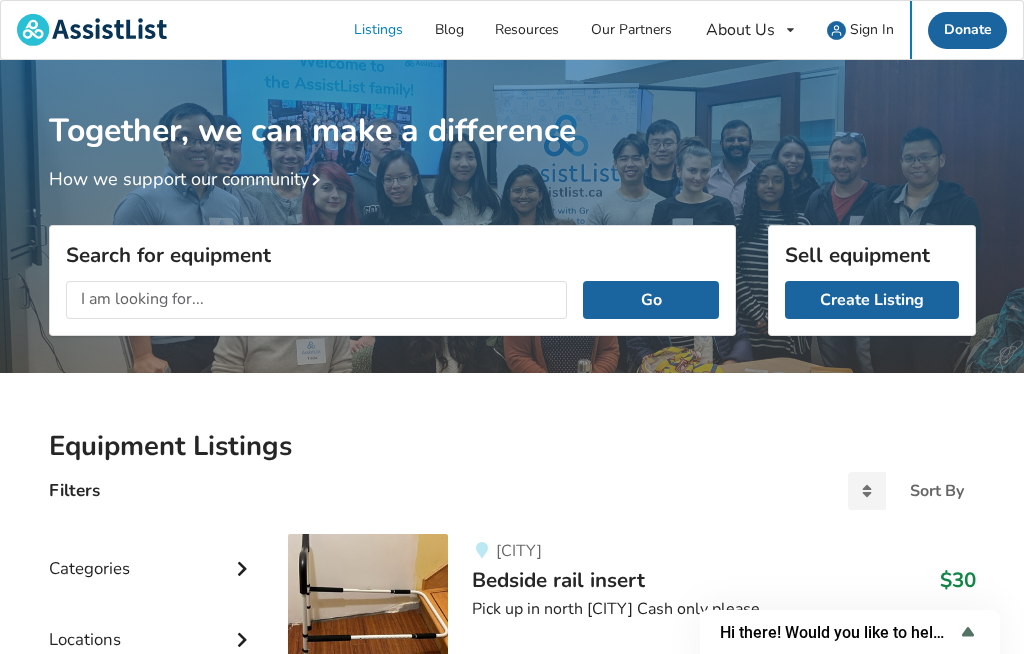 click on "Create Listing" at bounding box center [872, 300] 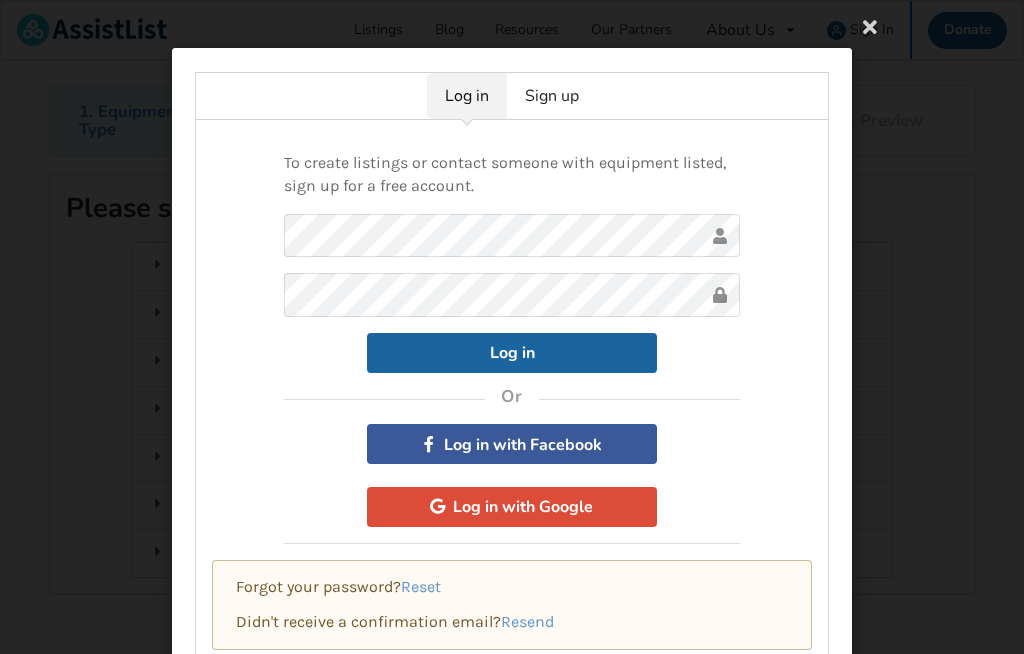 scroll, scrollTop: 0, scrollLeft: 0, axis: both 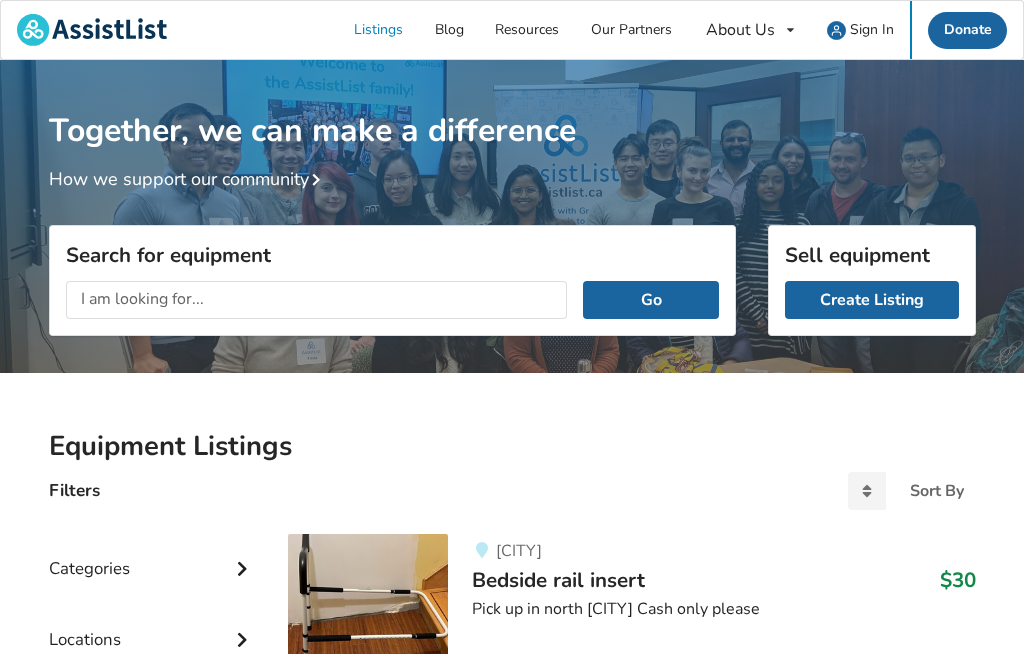 click on "How we support our community" at bounding box center [189, 179] 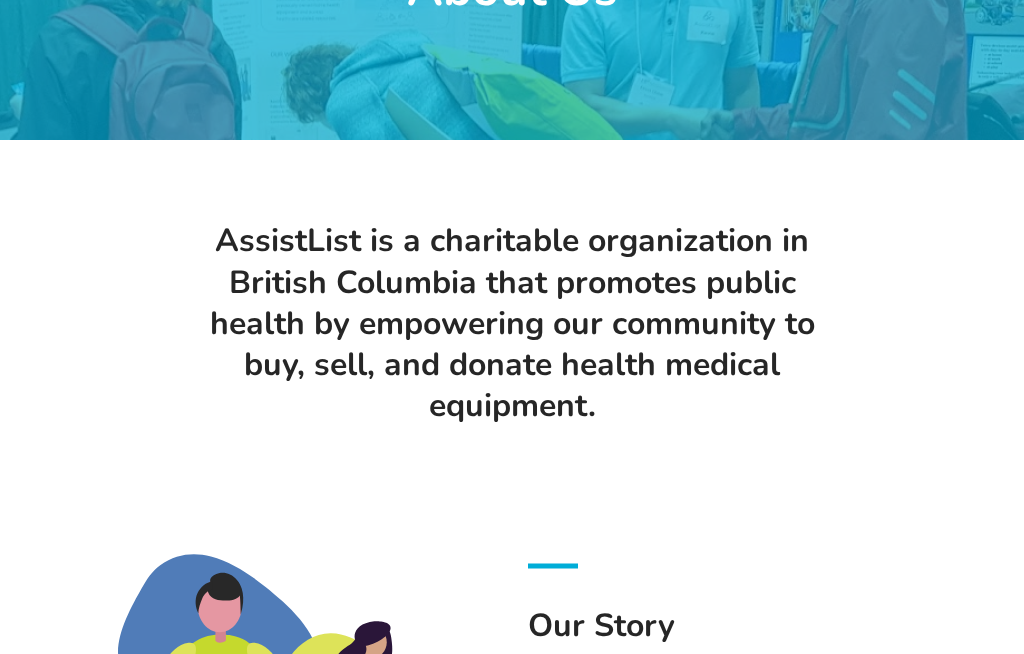 scroll, scrollTop: 0, scrollLeft: 0, axis: both 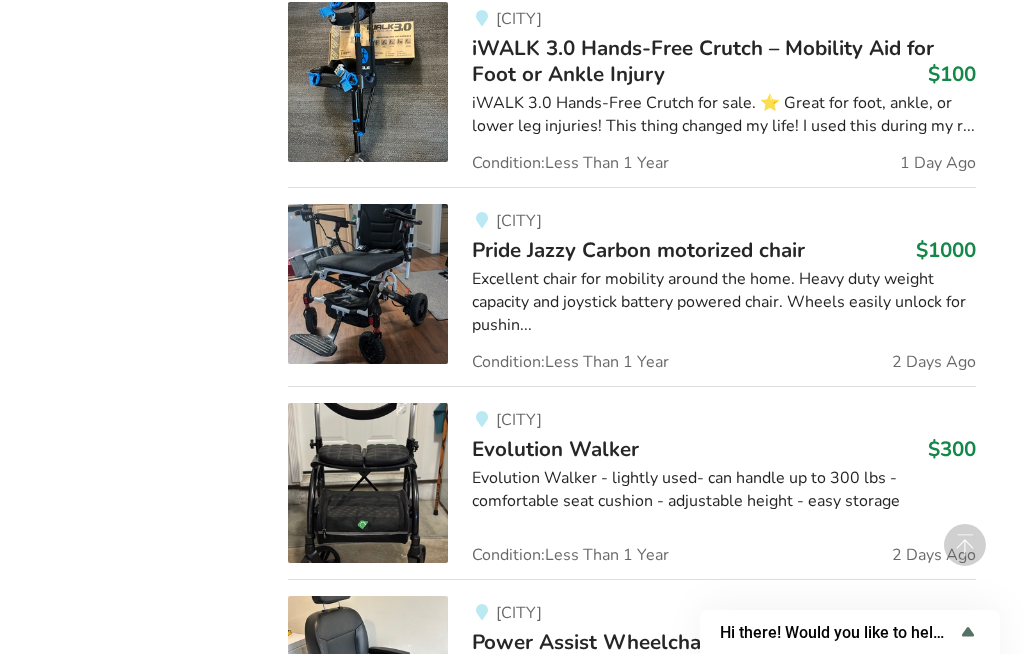click on "Evolution Walker - lightly used- can handle up to 300 lbs - comfortable seat cushion - adjustable height - easy storage" at bounding box center [723, 490] 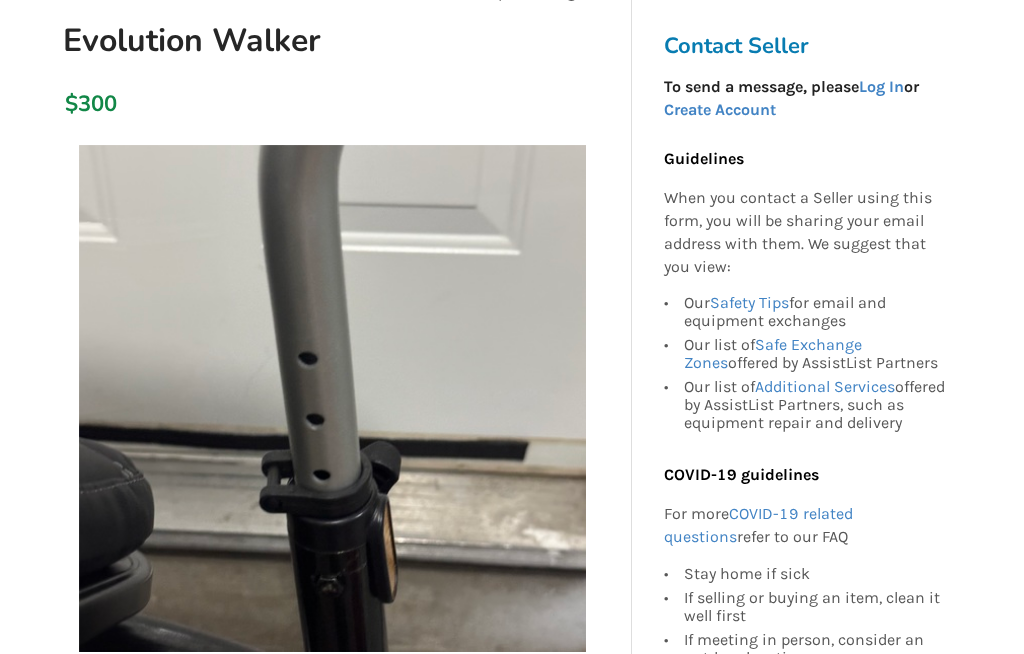 scroll, scrollTop: 0, scrollLeft: 0, axis: both 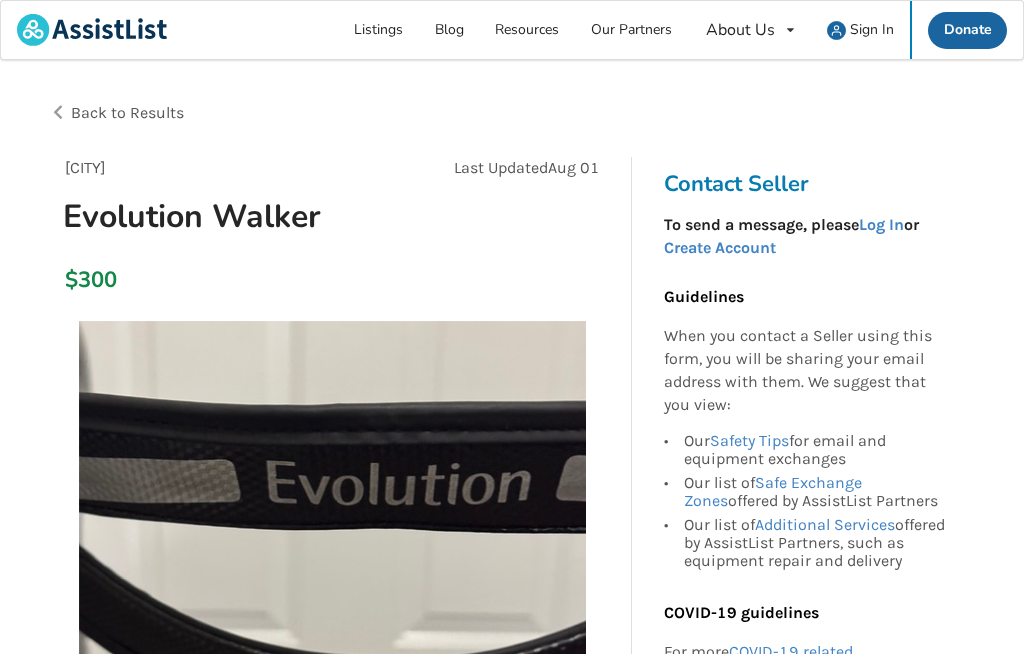click on "Our Partners" at bounding box center [631, 30] 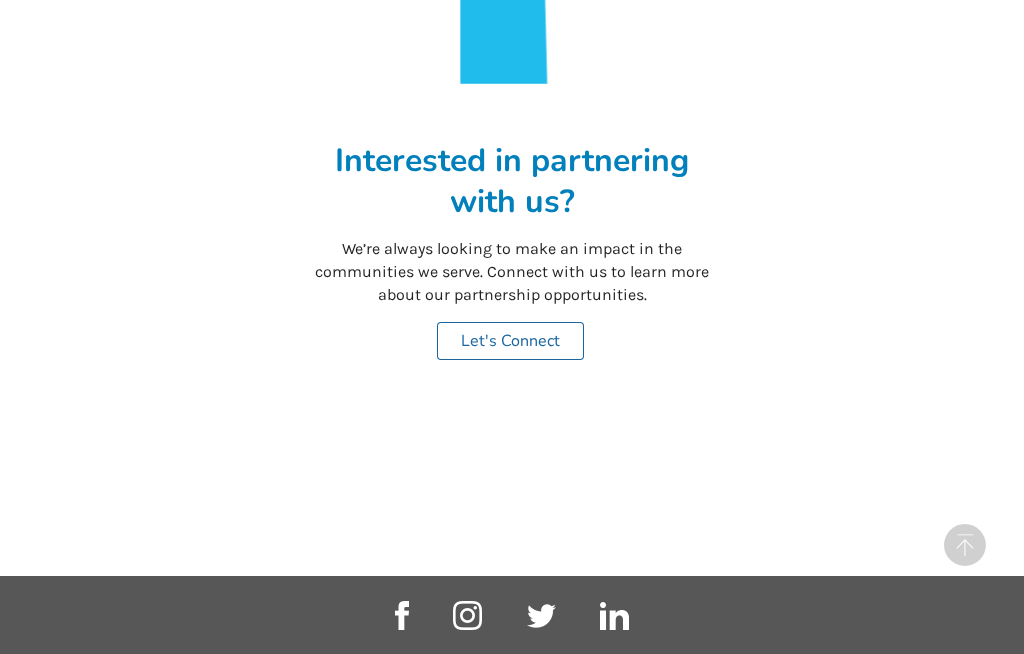 scroll, scrollTop: 2174, scrollLeft: 0, axis: vertical 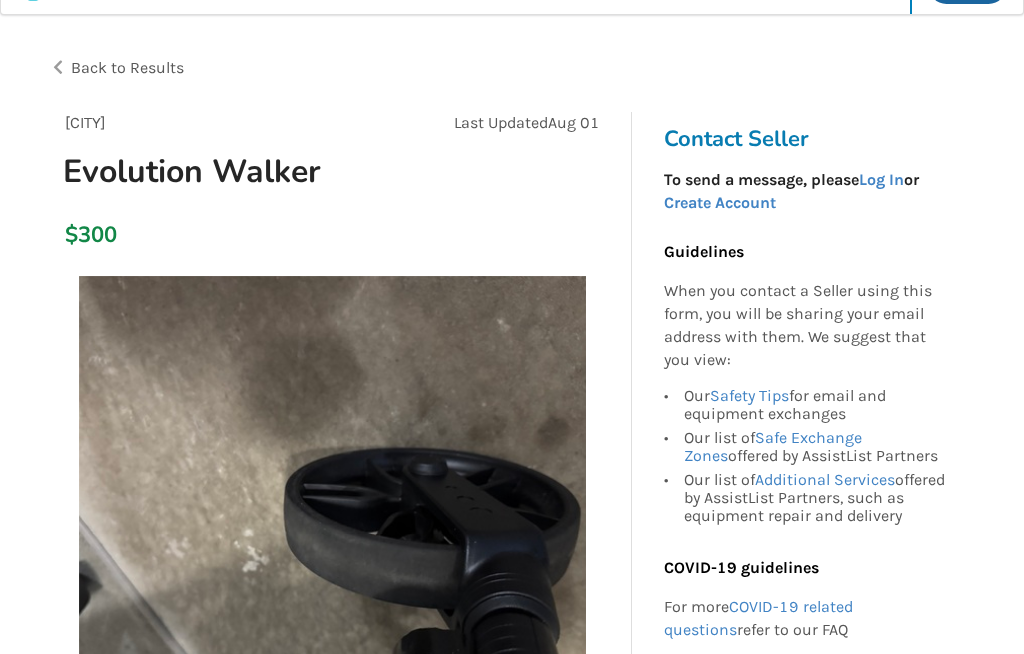 click on "Additional Services" at bounding box center [825, 479] 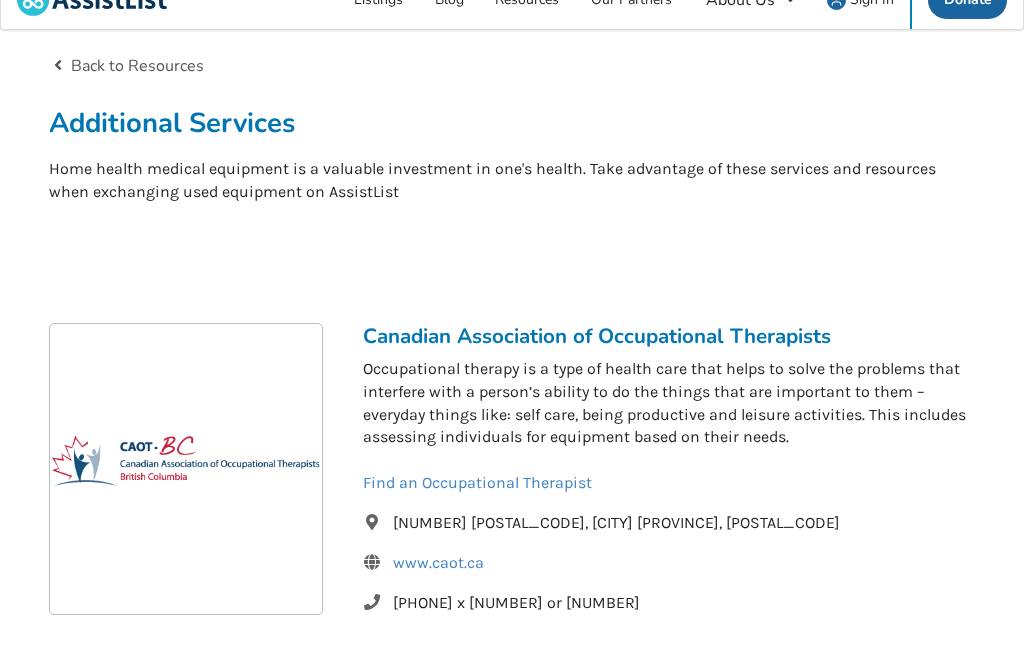 scroll, scrollTop: 0, scrollLeft: 0, axis: both 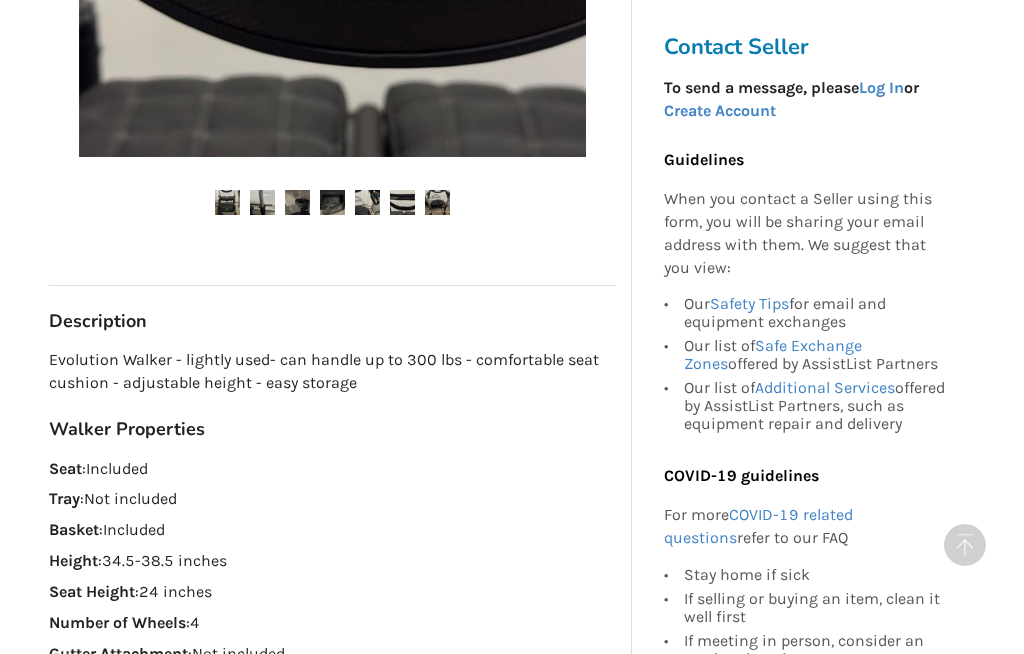 click on "Additional Services" at bounding box center [825, 387] 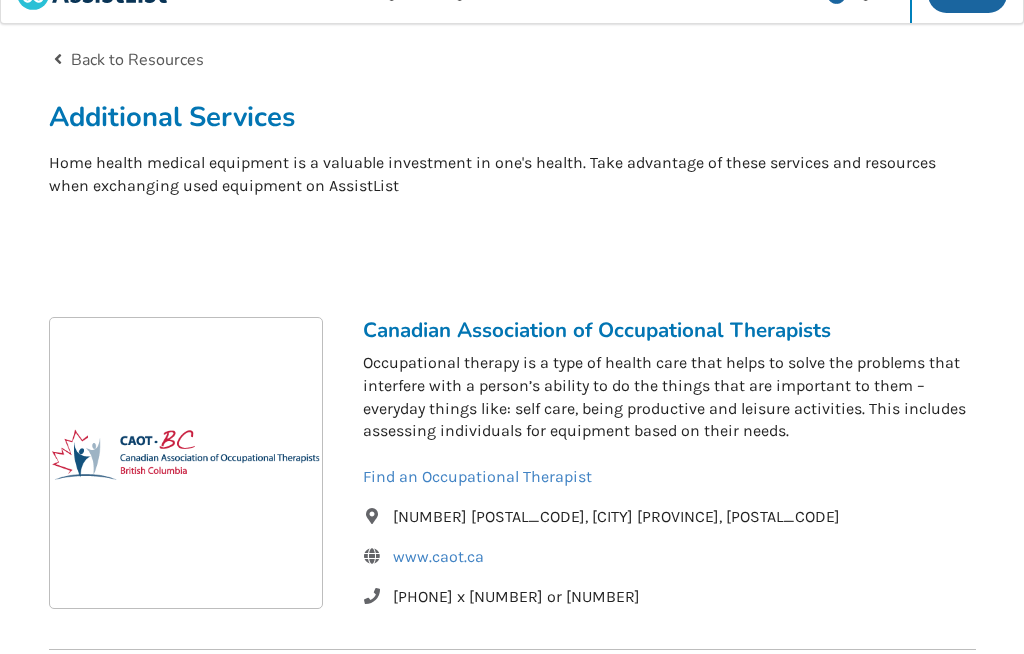 scroll, scrollTop: 0, scrollLeft: 0, axis: both 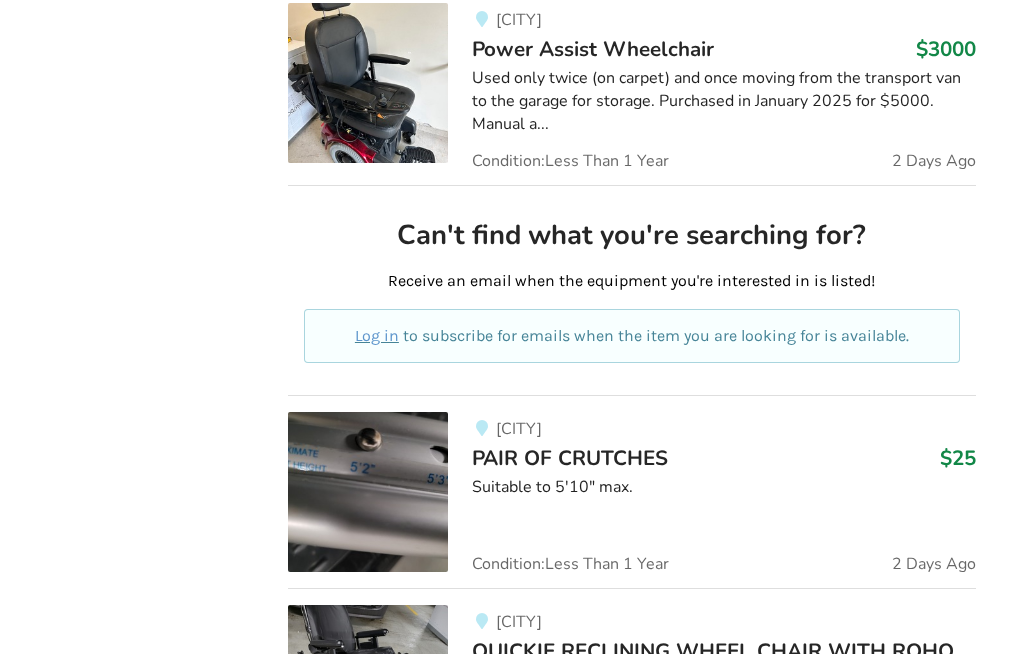 click on "Port Moody PAIR OF CRUTCHES  $25 Suitable to 5'10" max. Condition:  Less Than 1 Year 2 Days Ago" at bounding box center [711, 492] 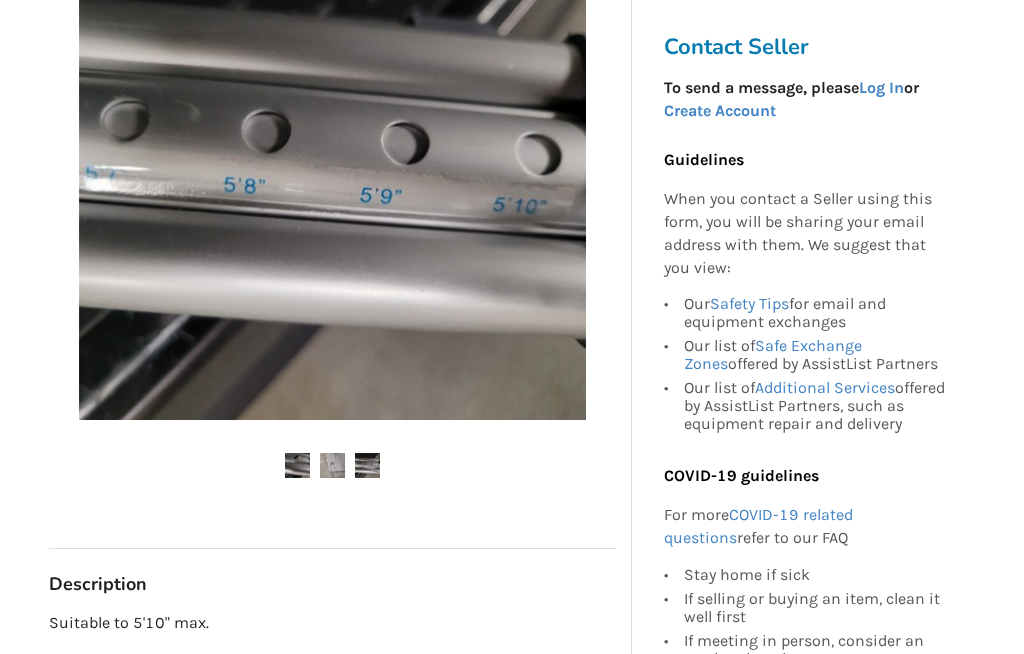 scroll, scrollTop: 0, scrollLeft: 0, axis: both 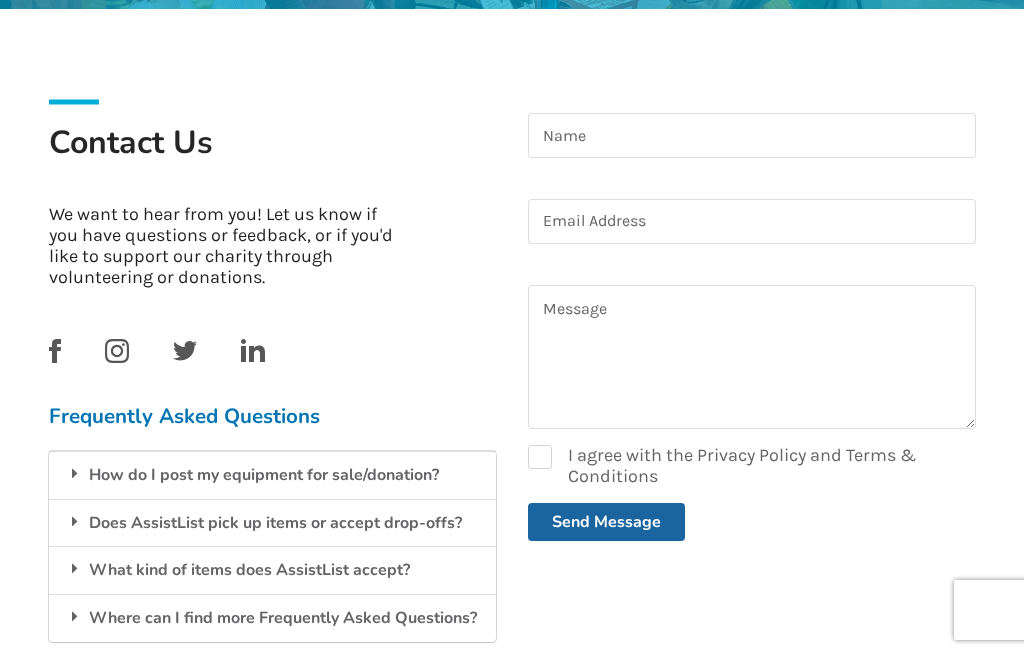 click on "Does AssistList pick up items or accept drop-offs?" at bounding box center [273, 523] 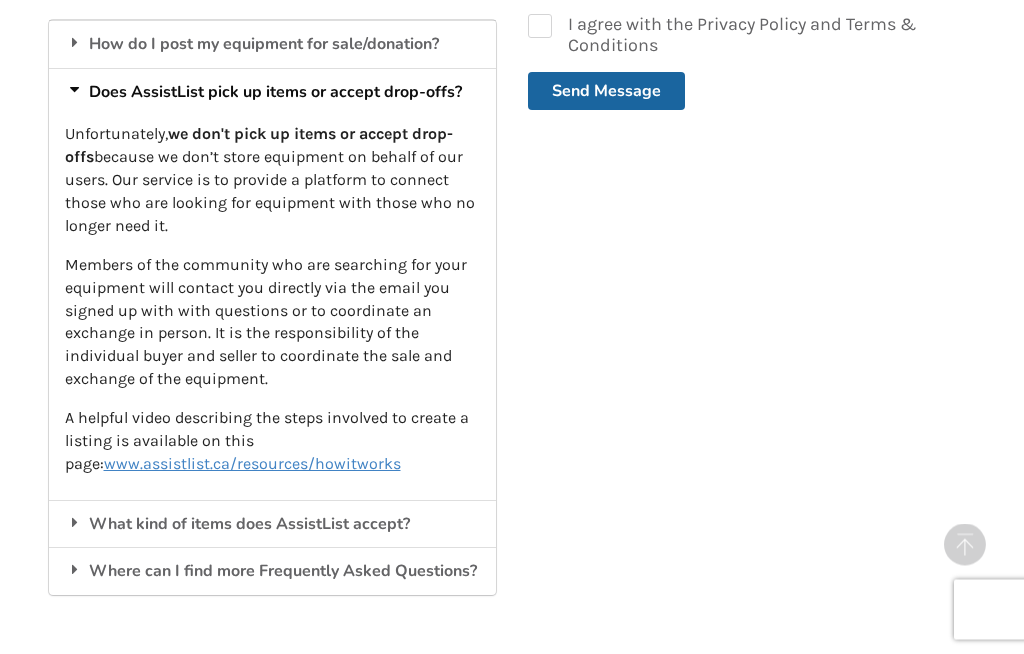 scroll, scrollTop: 782, scrollLeft: 0, axis: vertical 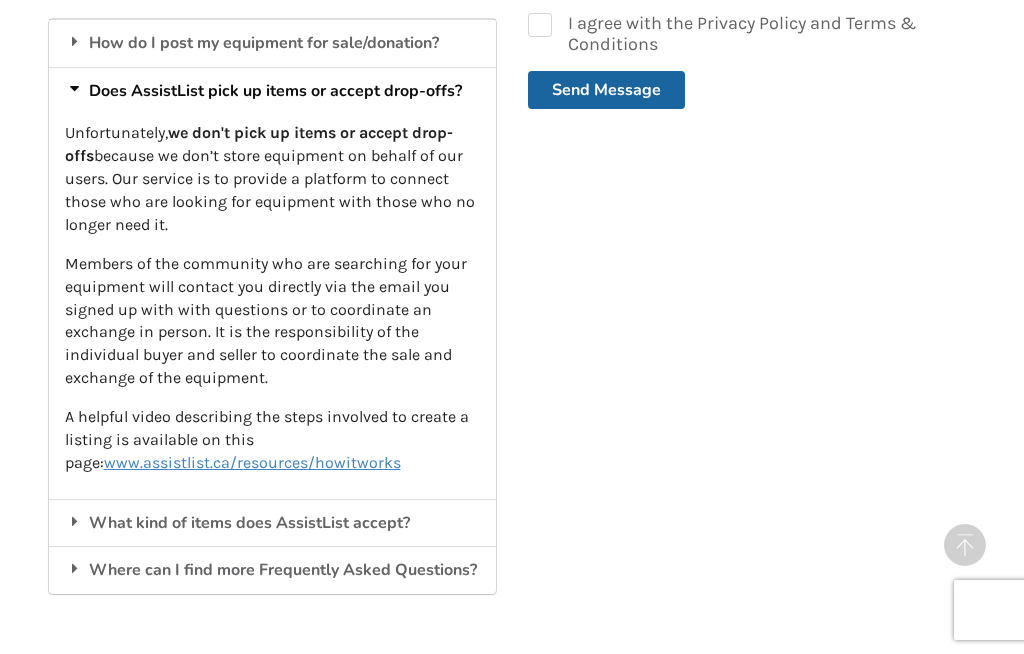 click on "Where can I find more Frequently Asked Questions?" at bounding box center [273, 570] 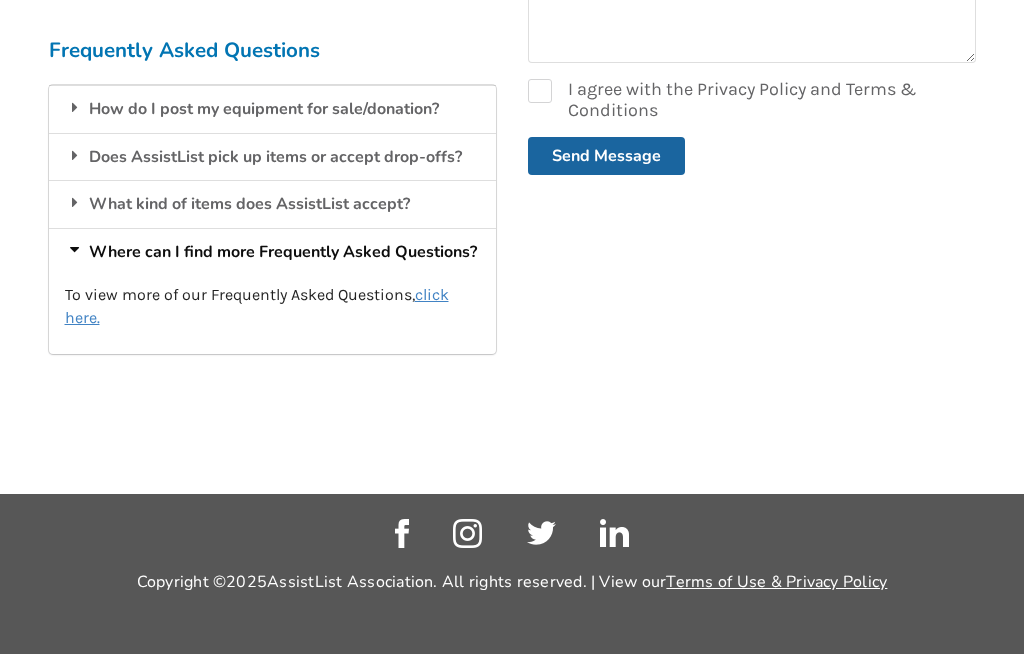 scroll, scrollTop: 641, scrollLeft: 0, axis: vertical 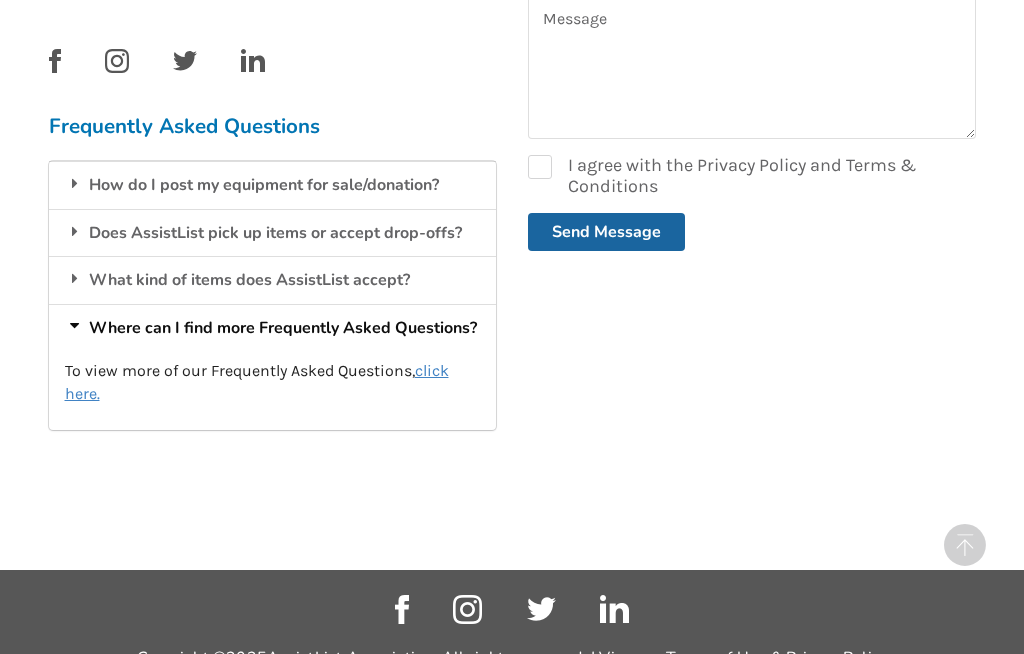 click on "What kind of items does AssistList accept?" at bounding box center [273, 280] 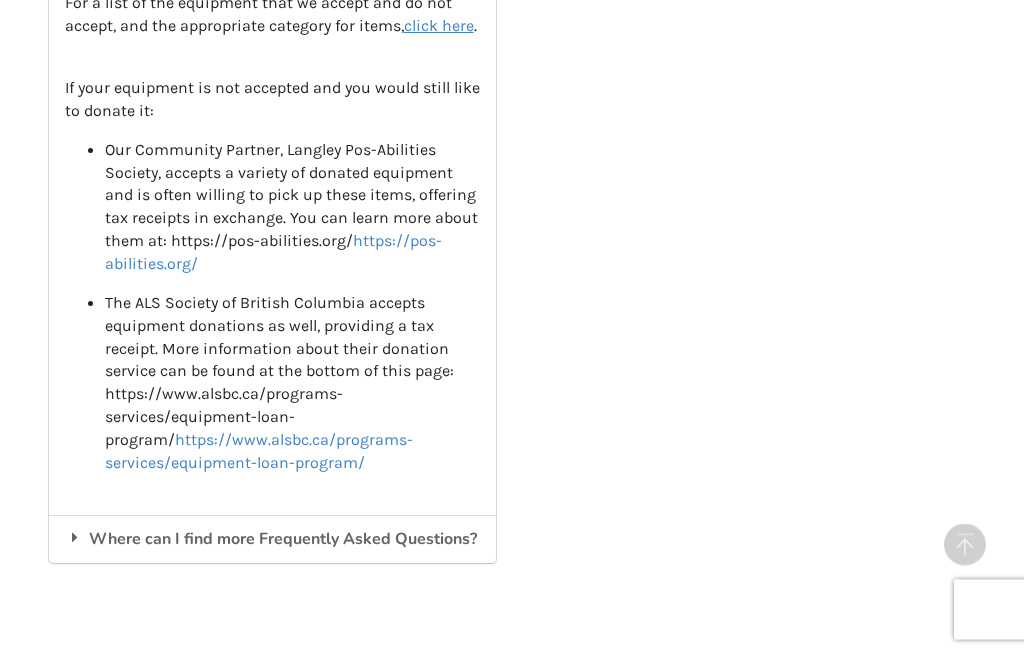 scroll, scrollTop: 977, scrollLeft: 0, axis: vertical 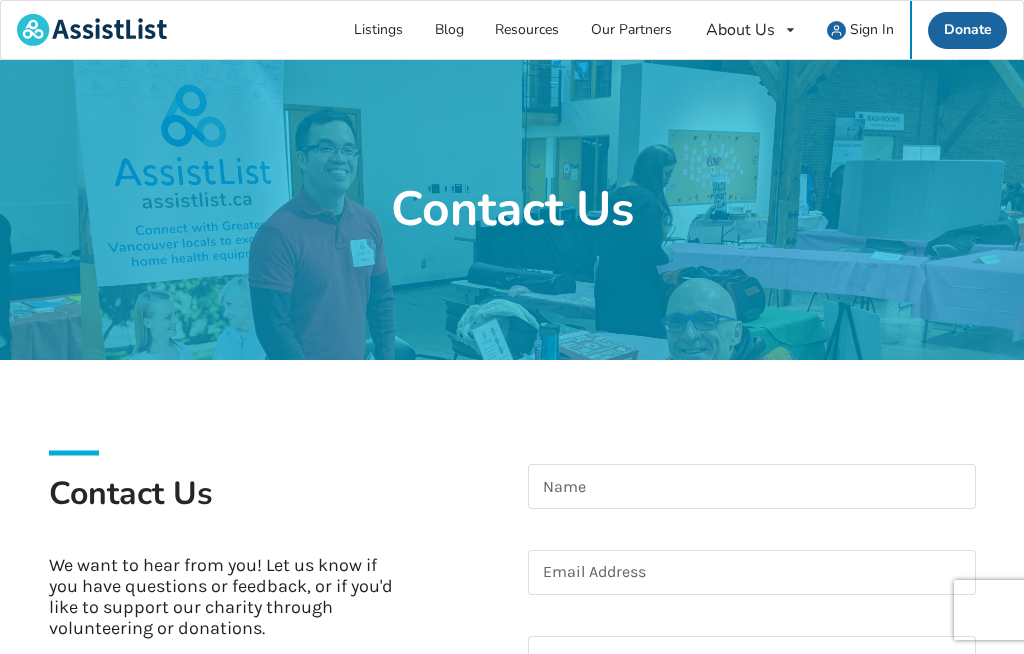 click on "Our Story" at bounding box center [743, -9934] 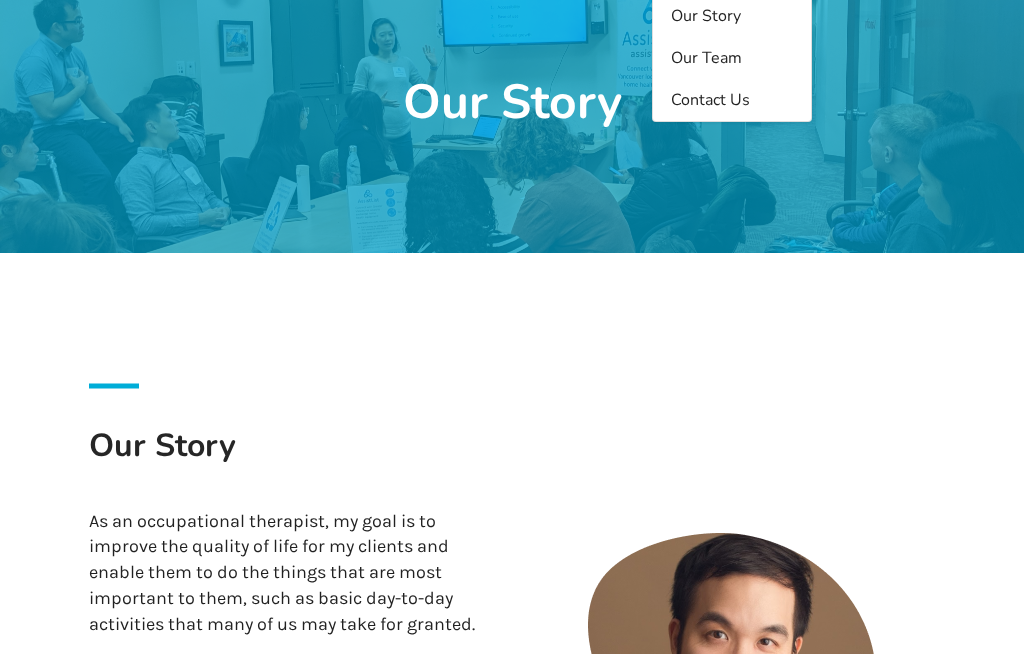 scroll, scrollTop: 0, scrollLeft: 0, axis: both 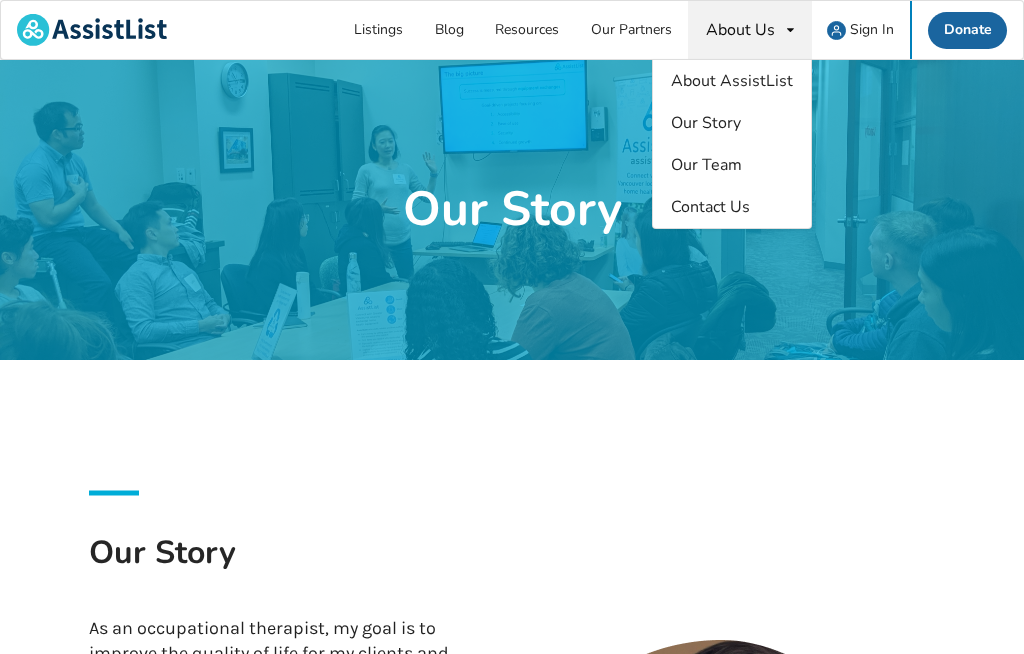click on "Our Team" at bounding box center [706, 165] 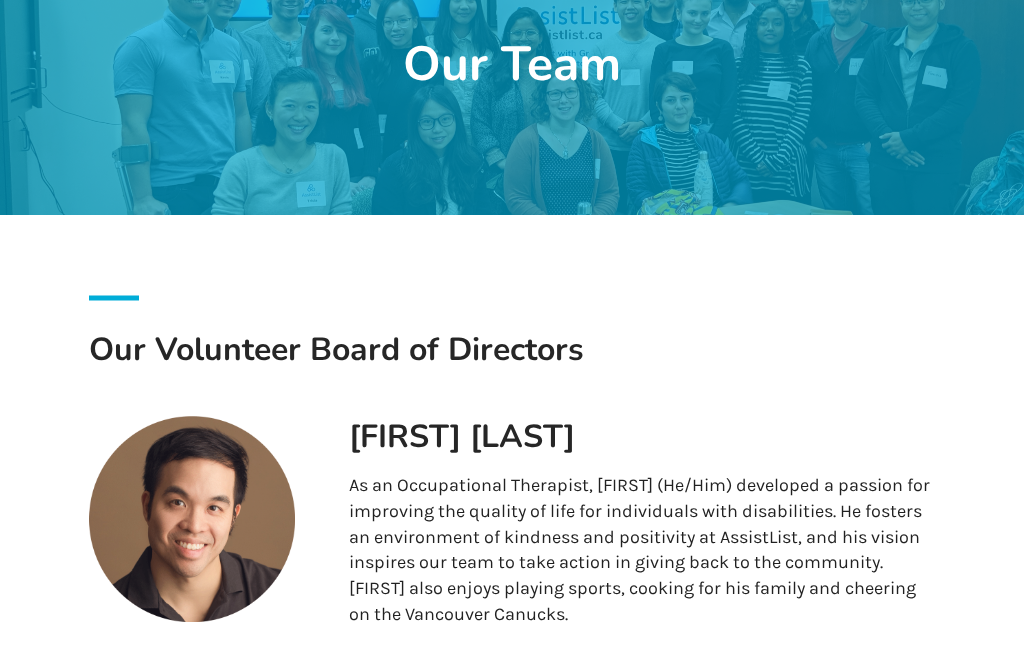 scroll, scrollTop: 0, scrollLeft: 0, axis: both 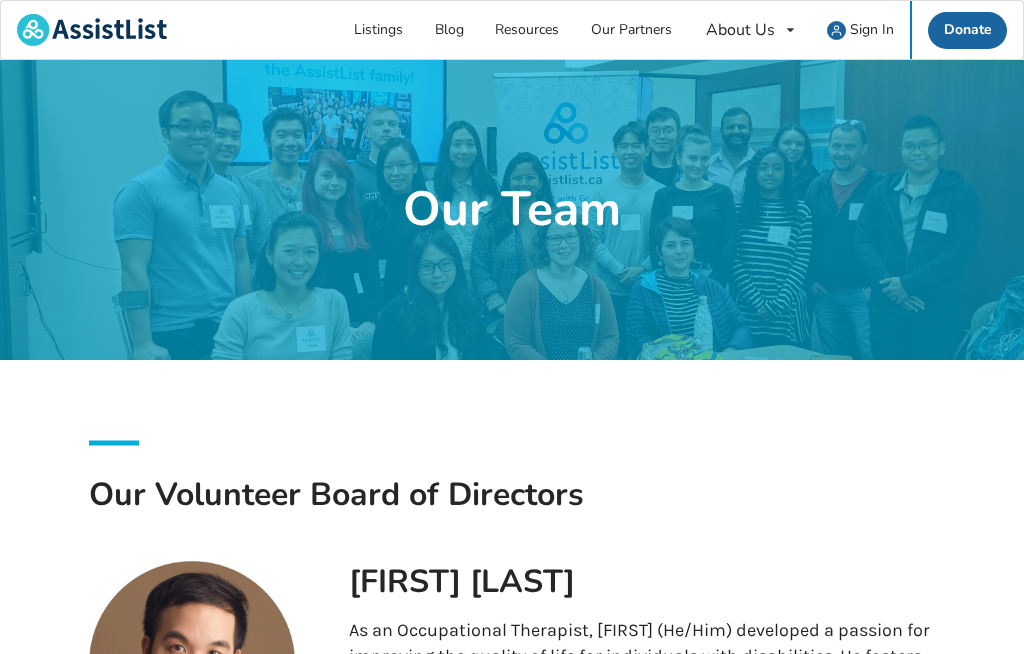click on "Contact Us" at bounding box center (750, -9850) 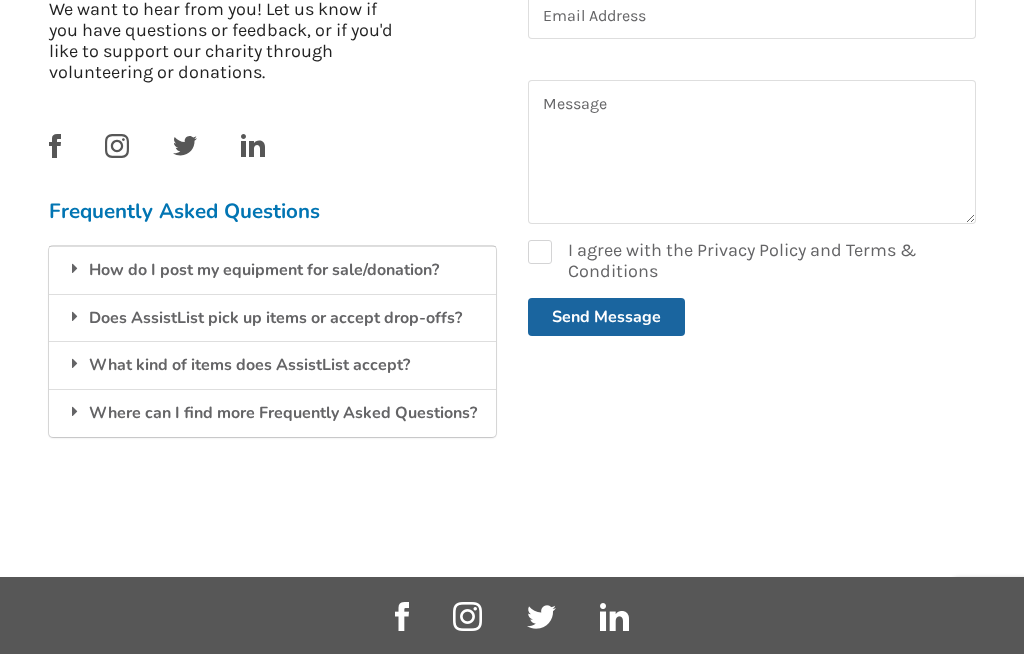 scroll, scrollTop: 565, scrollLeft: 0, axis: vertical 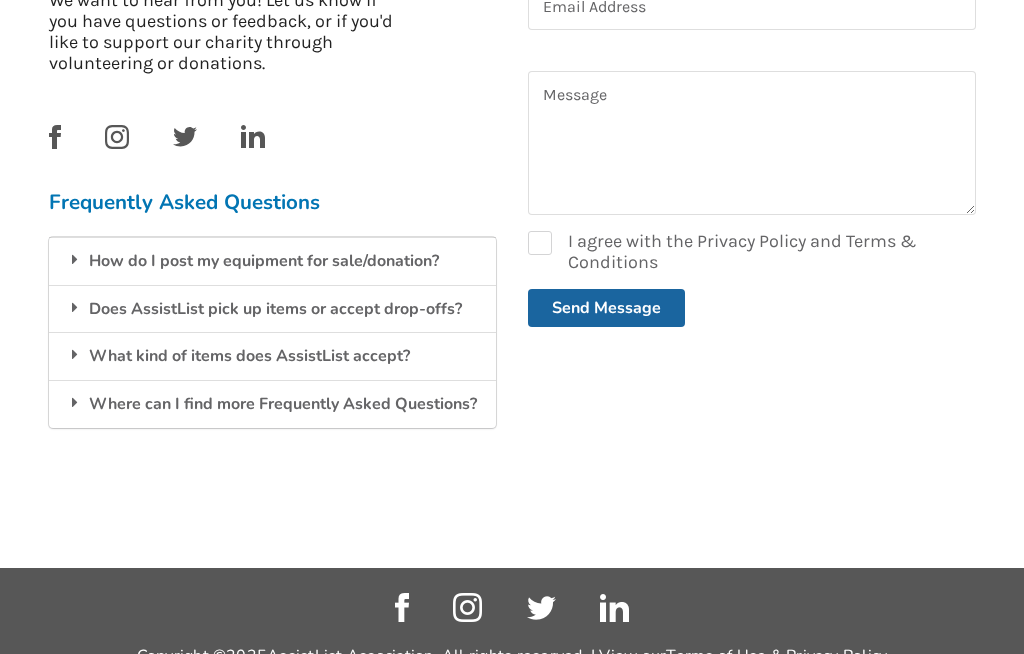click on "How do I post my equipment for sale/donation?" at bounding box center [273, 261] 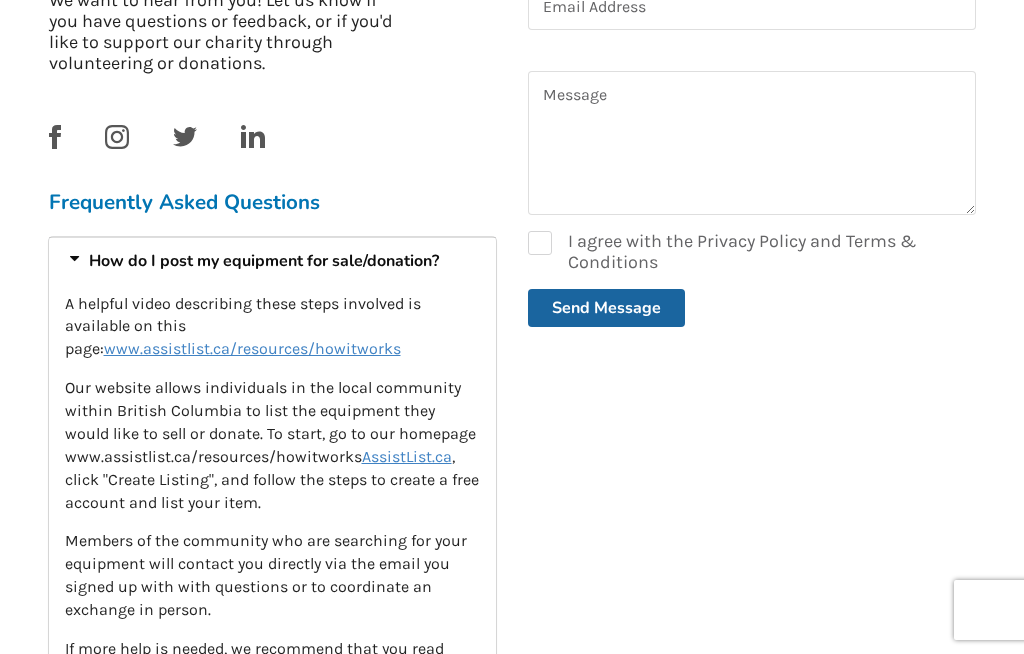 click on "www.assistlist.ca/resources/howitworks" at bounding box center (252, 348) 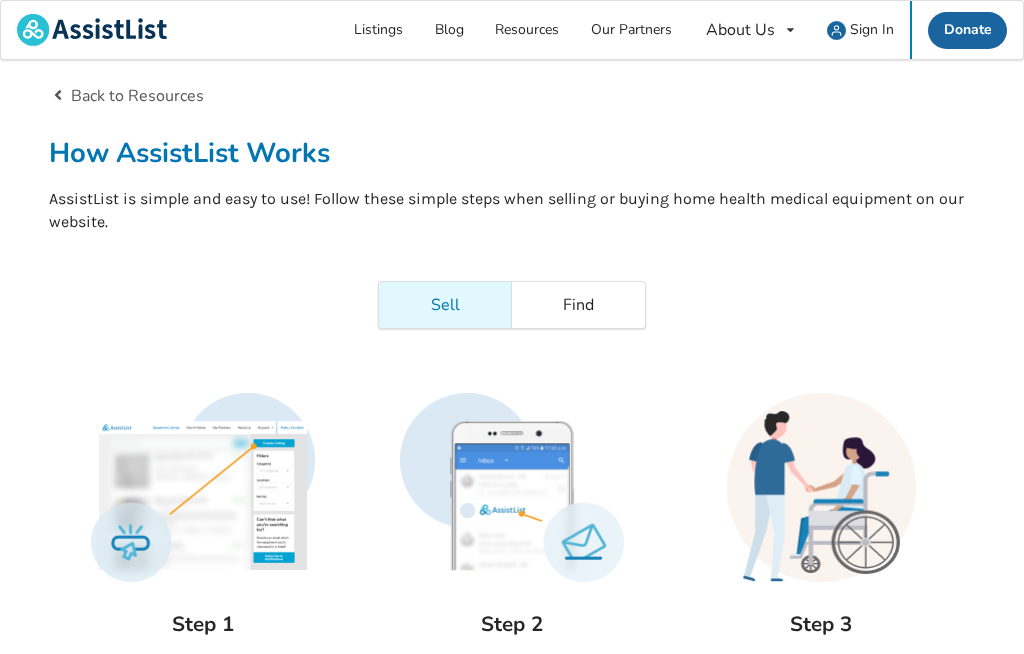 scroll, scrollTop: 0, scrollLeft: 0, axis: both 